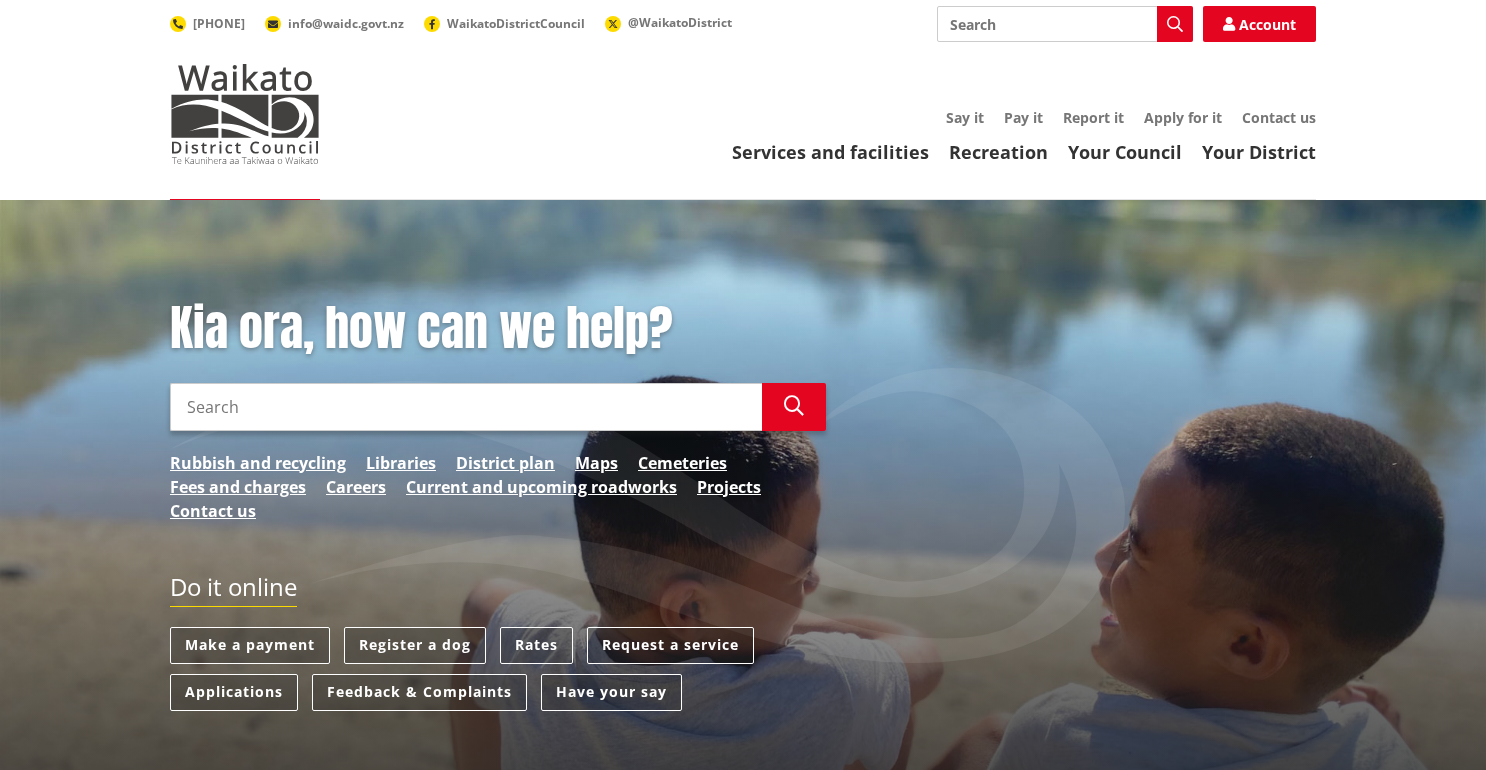 scroll, scrollTop: 0, scrollLeft: 0, axis: both 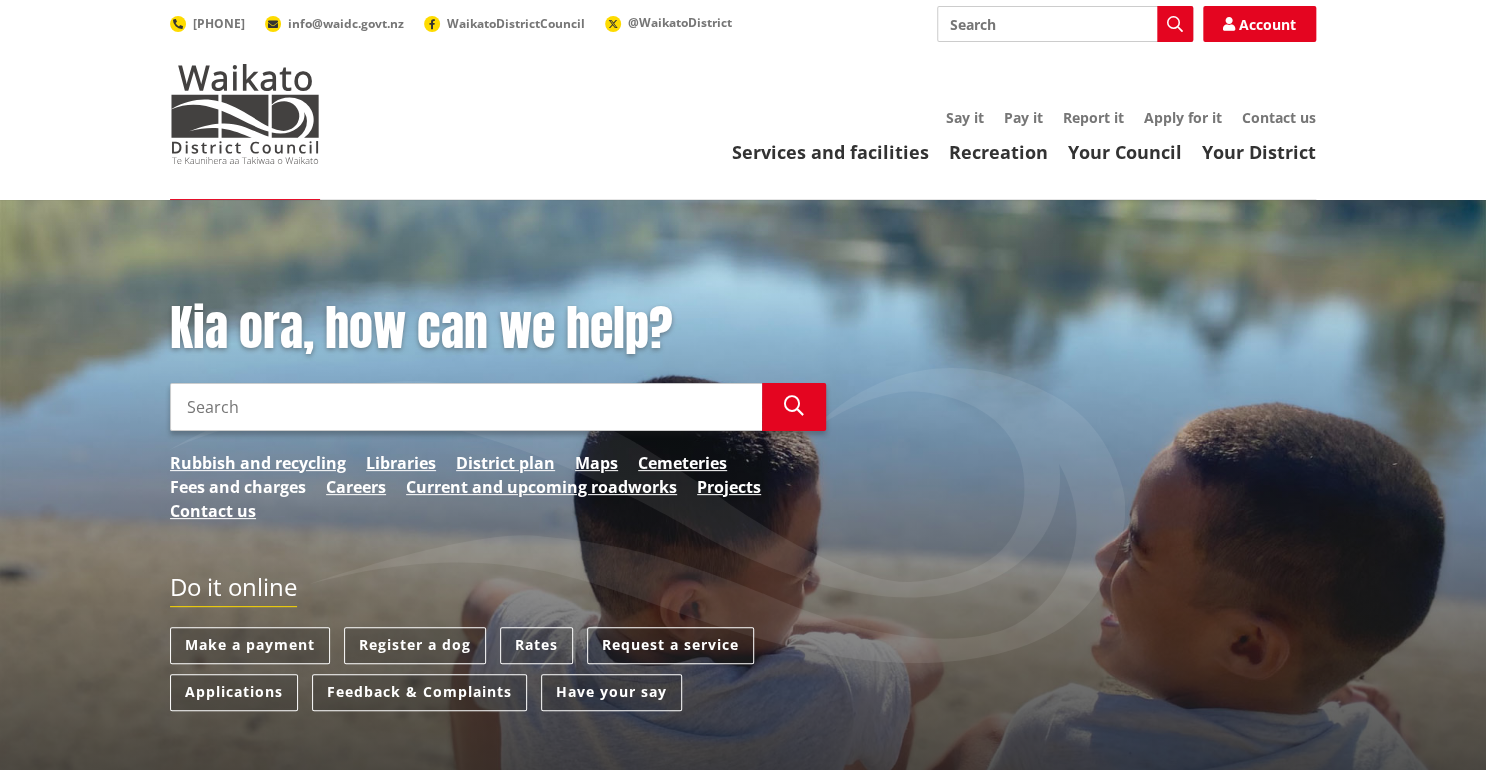 click on "Fees and charges" at bounding box center (238, 487) 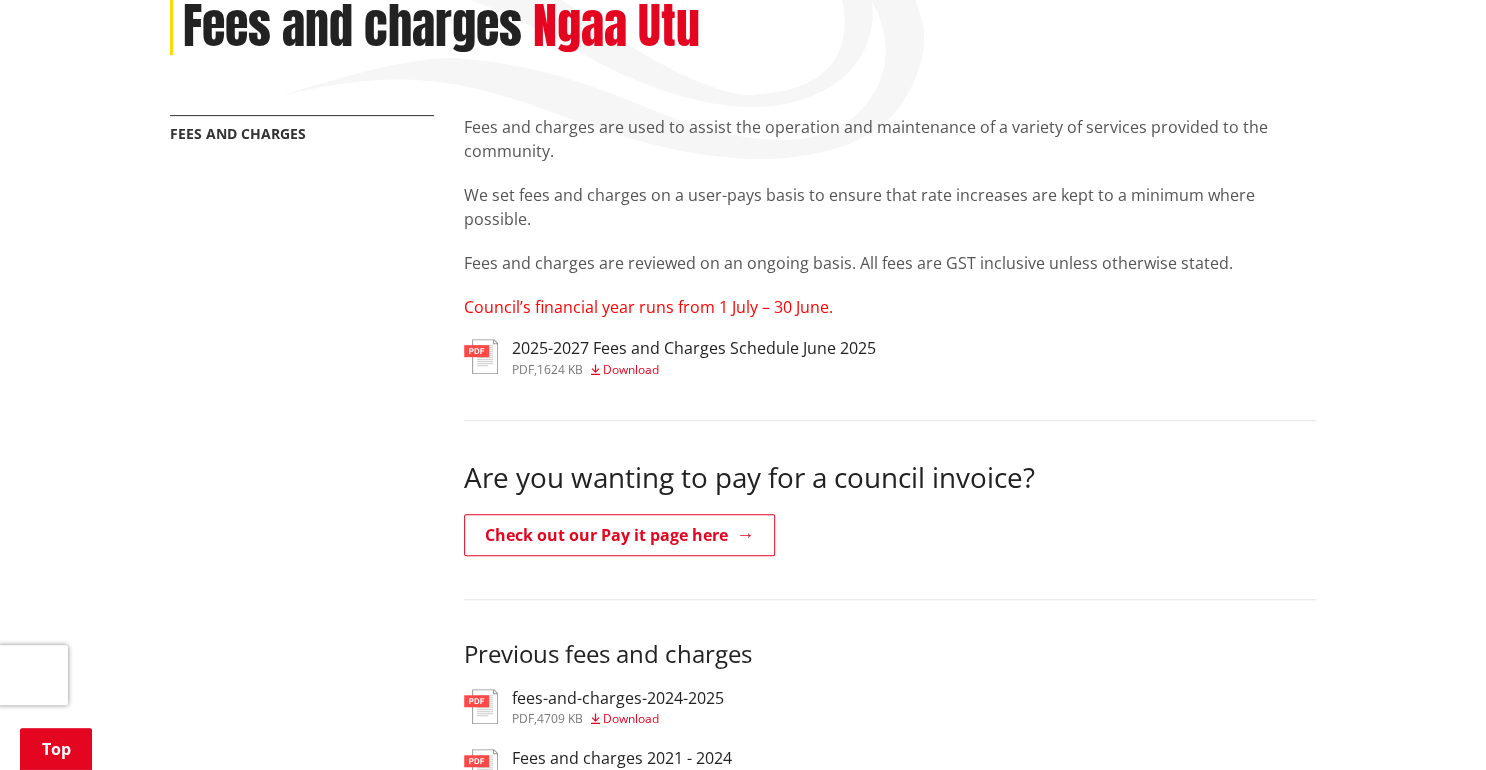 scroll, scrollTop: 560, scrollLeft: 0, axis: vertical 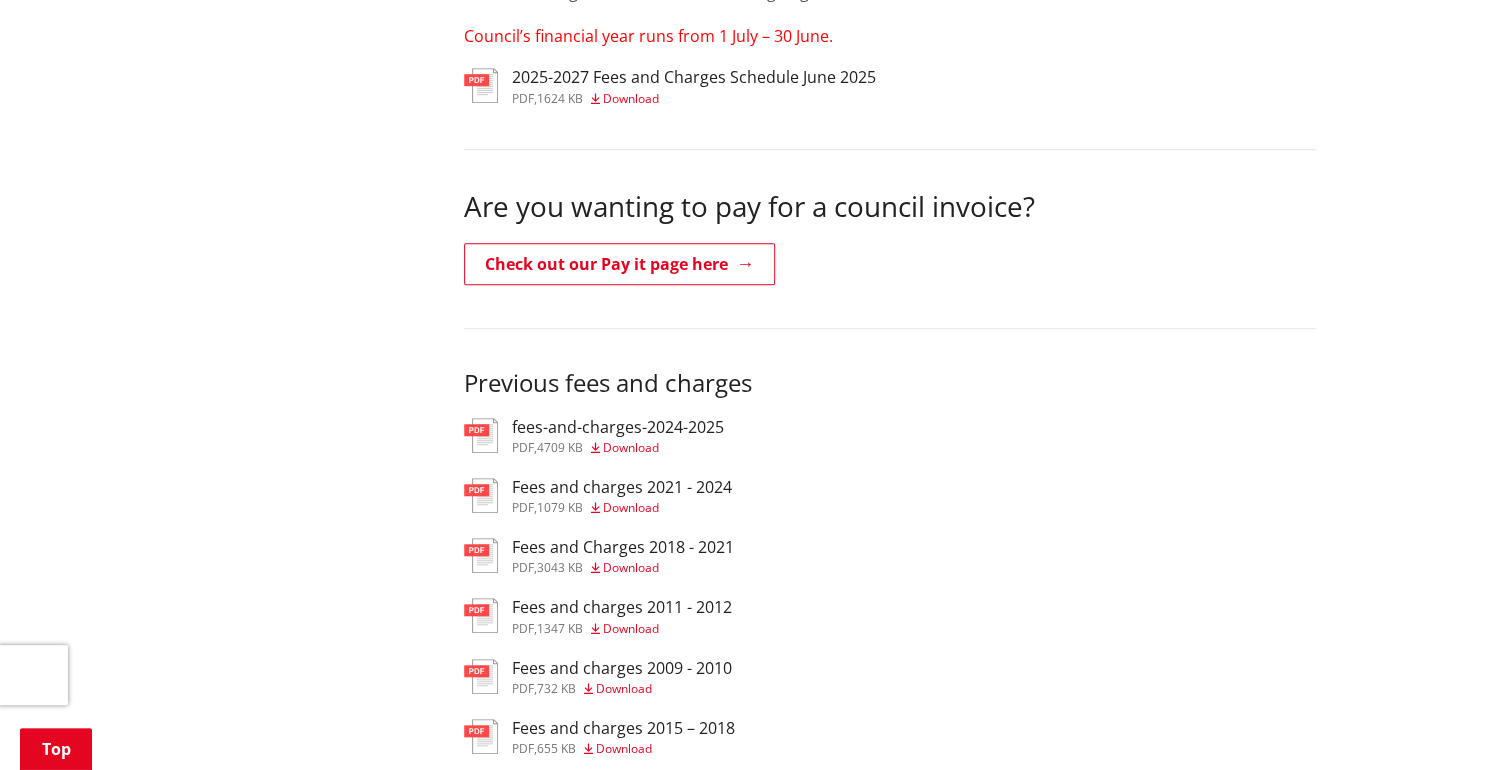 click on "Download" at bounding box center (631, 447) 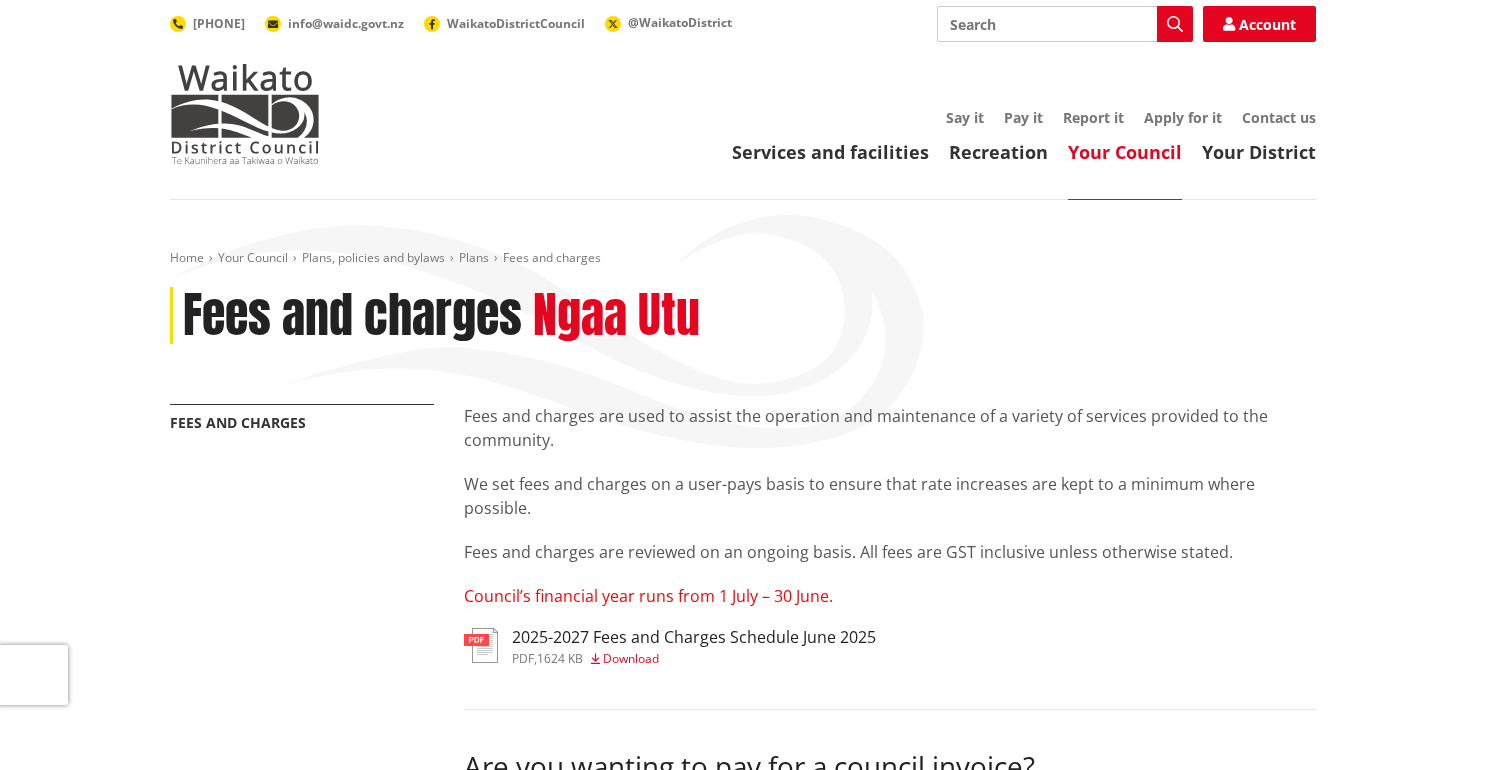 scroll, scrollTop: 559, scrollLeft: 0, axis: vertical 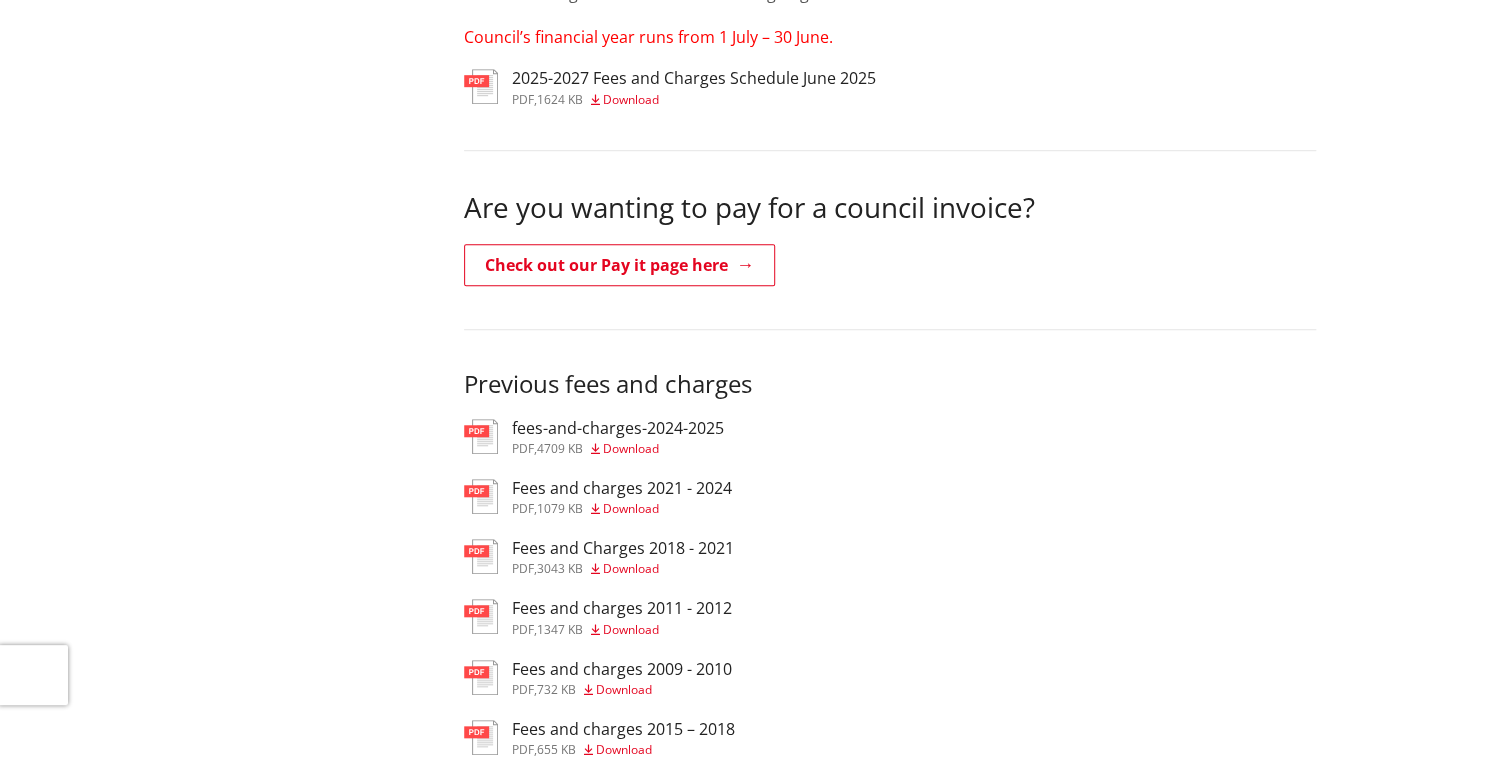 click on "Home Your Council Plans, policies and bylaws Plans Fees and charges Fees and charges Ngaa Utu More from this section Fees and charges Fees and charges are used to assist the operation and maintenance of a variety of services provided to the community. We set fees and charges on a user-pays basis to ensure that rate increases are kept to a minimum where possible. Fees and charges are reviewed on an ongoing basis. All fees are GST inclusive unless otherwise stated. Council’s financial year runs from 1 July – 30 June. 2025-2027 Fees and Charges Schedule June 2025 pdf , 1624 KB Download Are you wanting to pay for a council invoice? Check out our Pay it page here Previous fees and charges pdf" at bounding box center (743, 359) 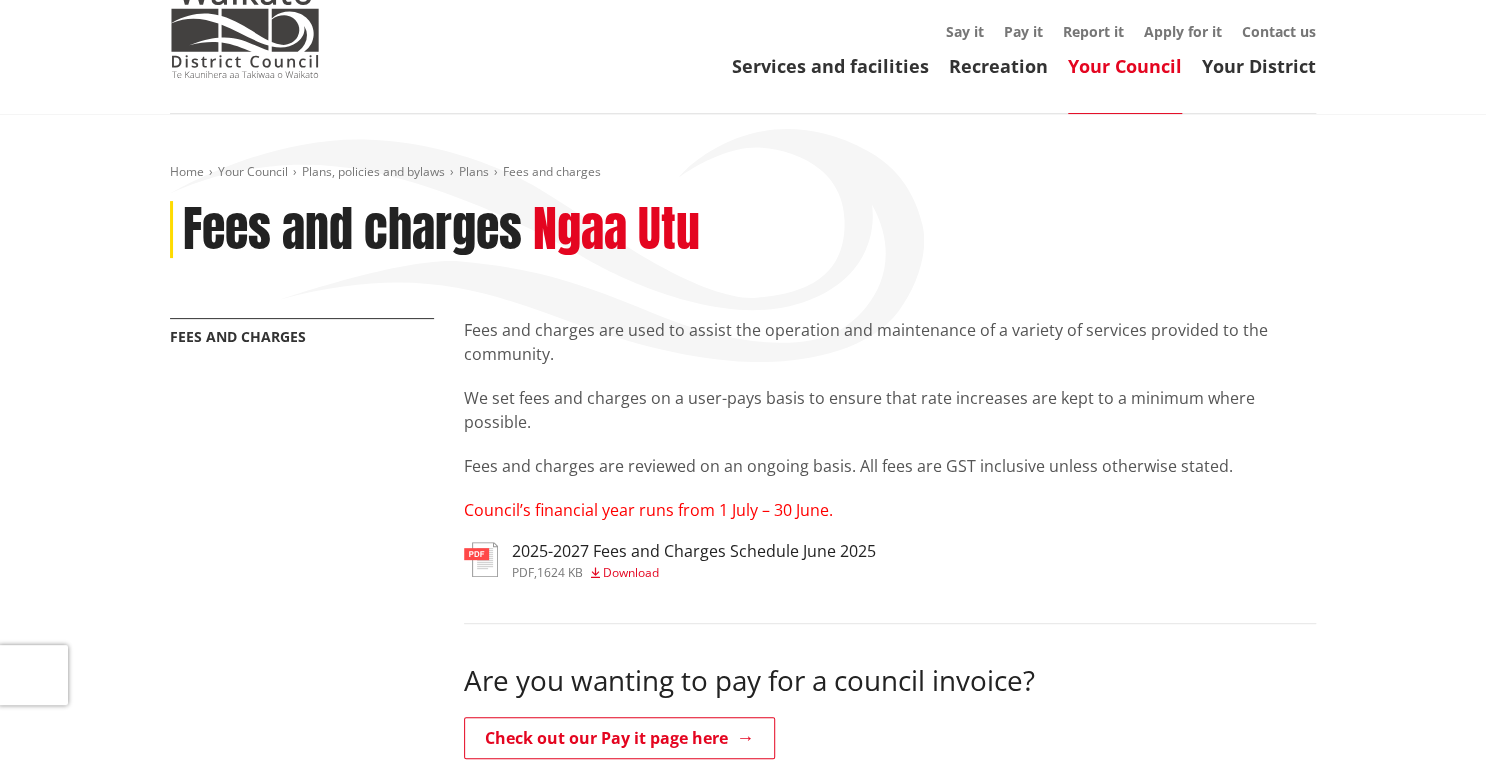 scroll, scrollTop: 79, scrollLeft: 0, axis: vertical 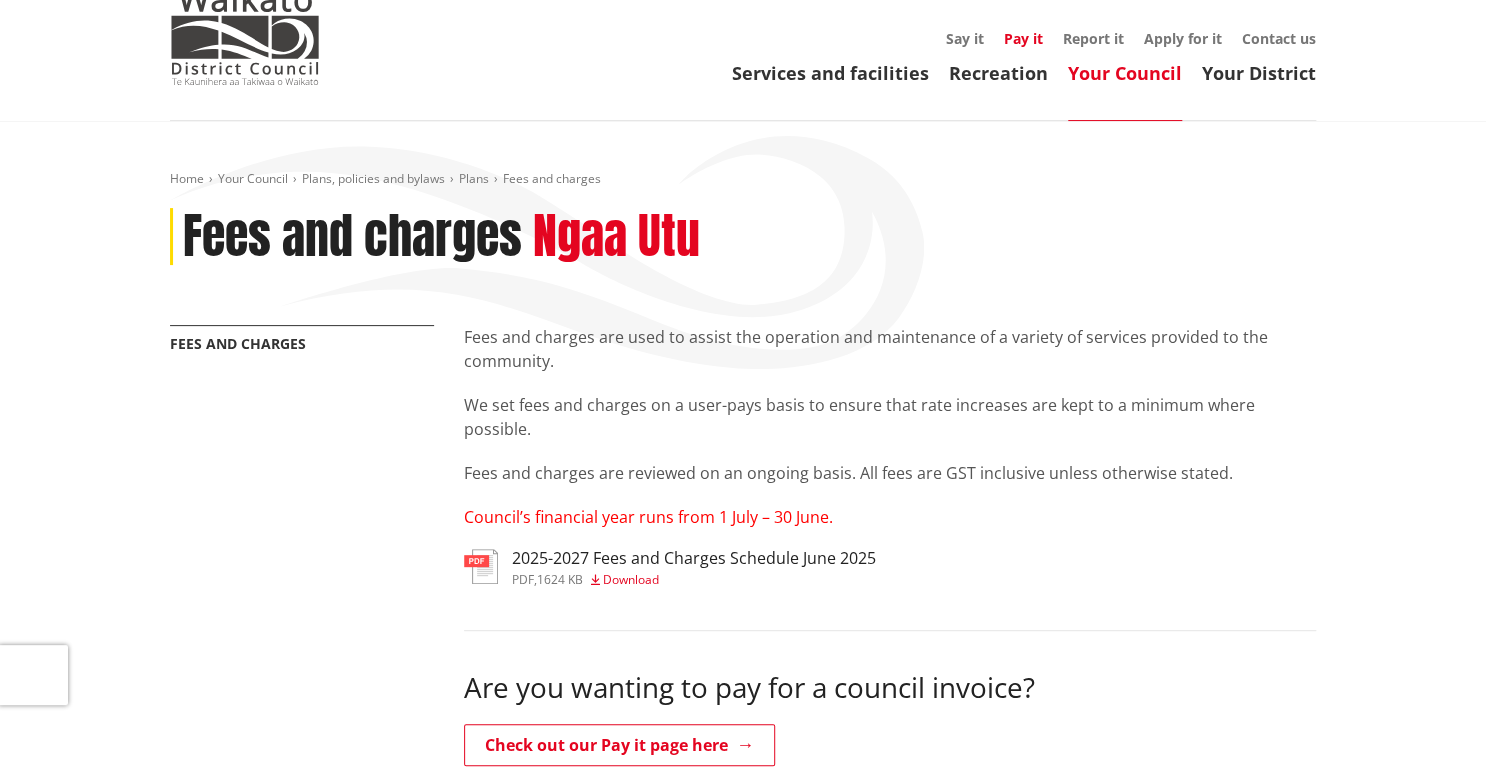 click on "Pay it" at bounding box center [1023, 38] 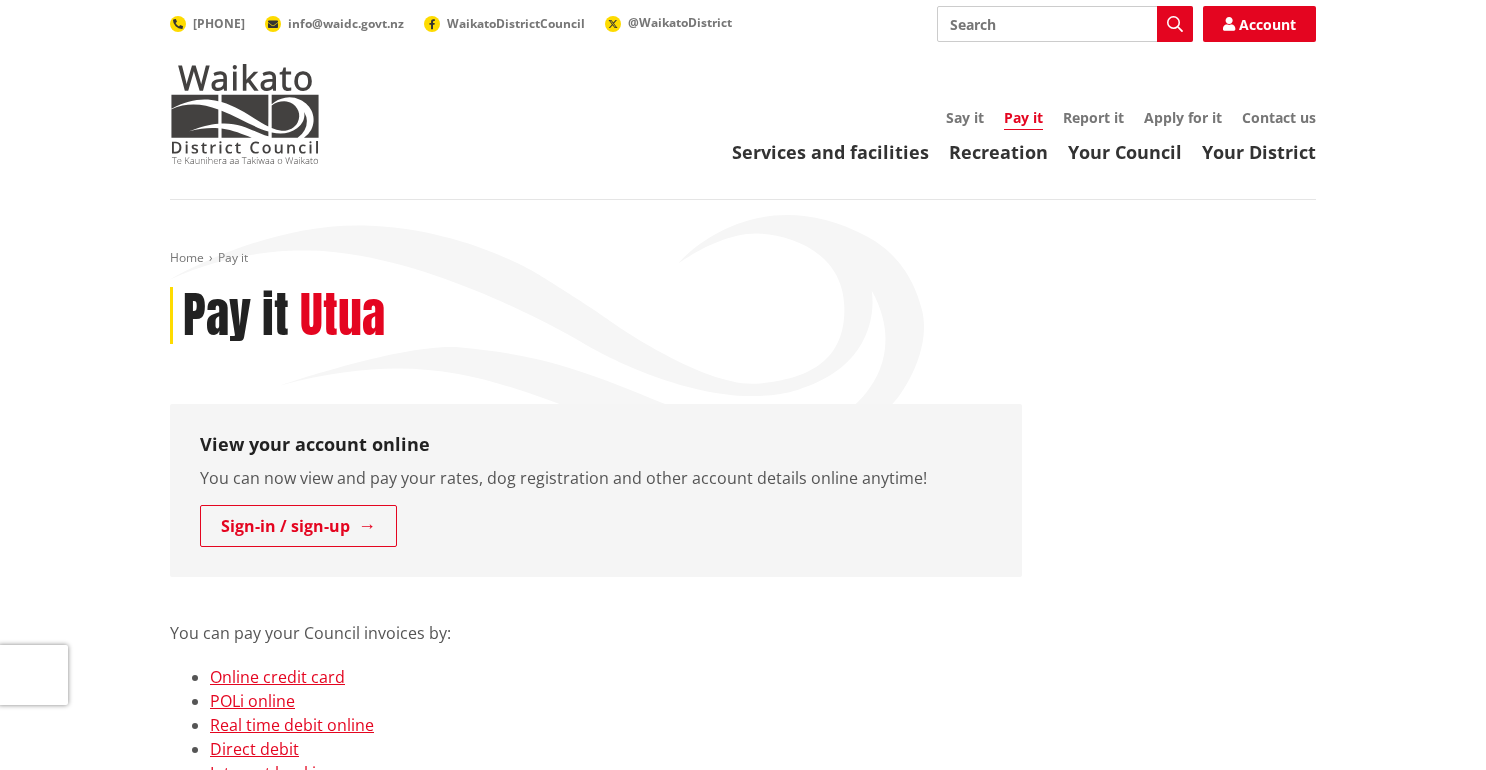 scroll, scrollTop: 0, scrollLeft: 0, axis: both 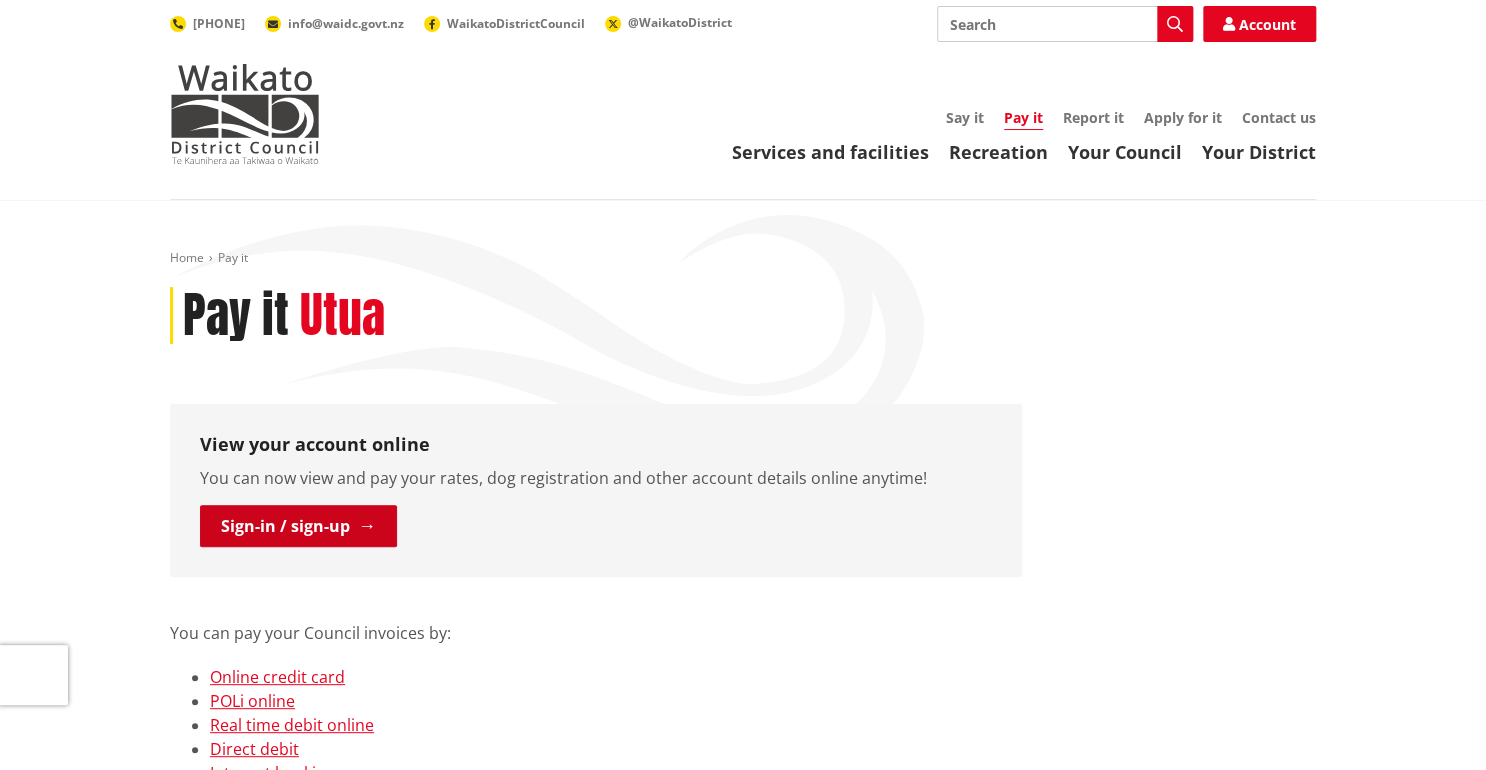 click on "Sign-in / sign-up" at bounding box center [298, 526] 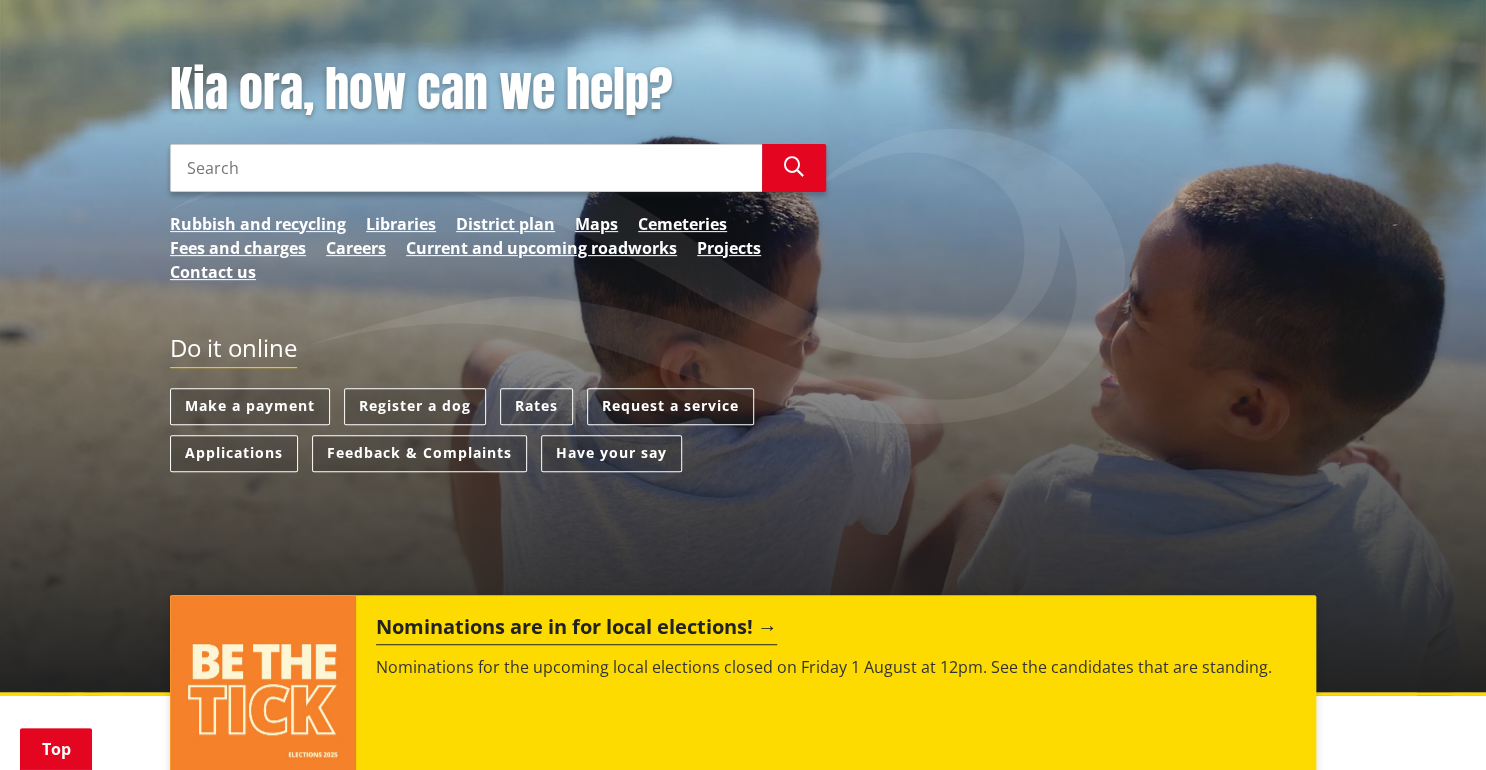 scroll, scrollTop: 240, scrollLeft: 0, axis: vertical 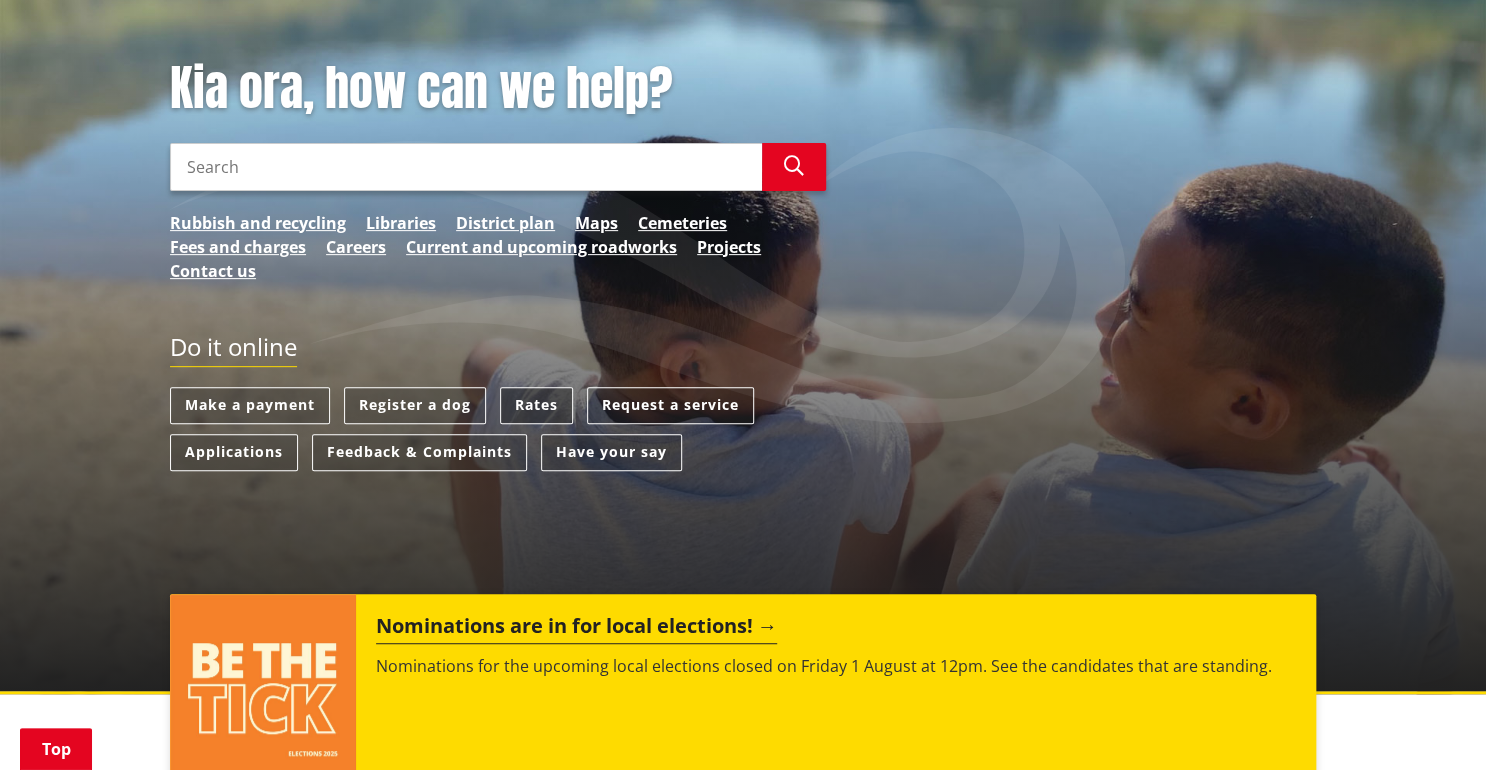 click on "Rates" at bounding box center (536, 405) 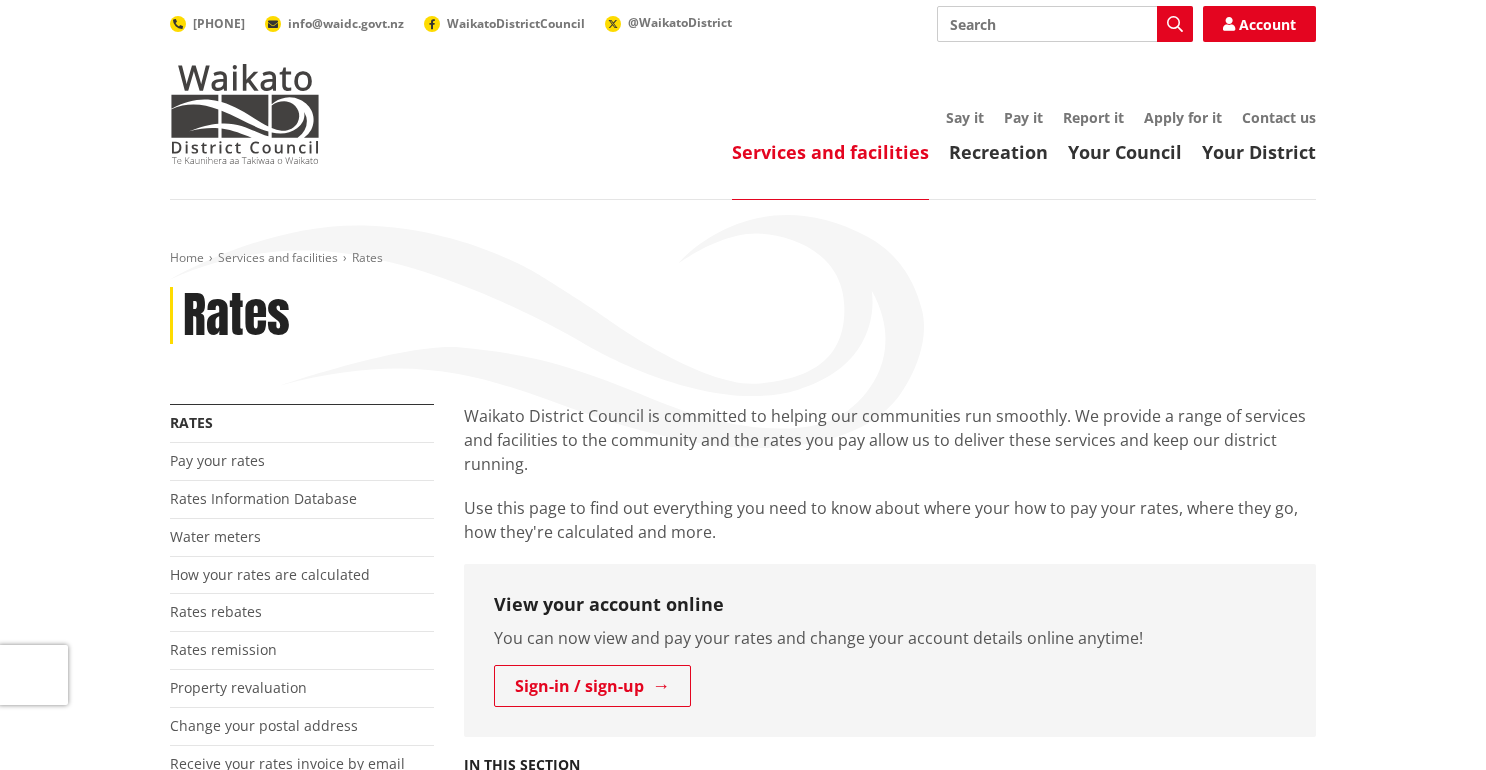 scroll, scrollTop: 0, scrollLeft: 0, axis: both 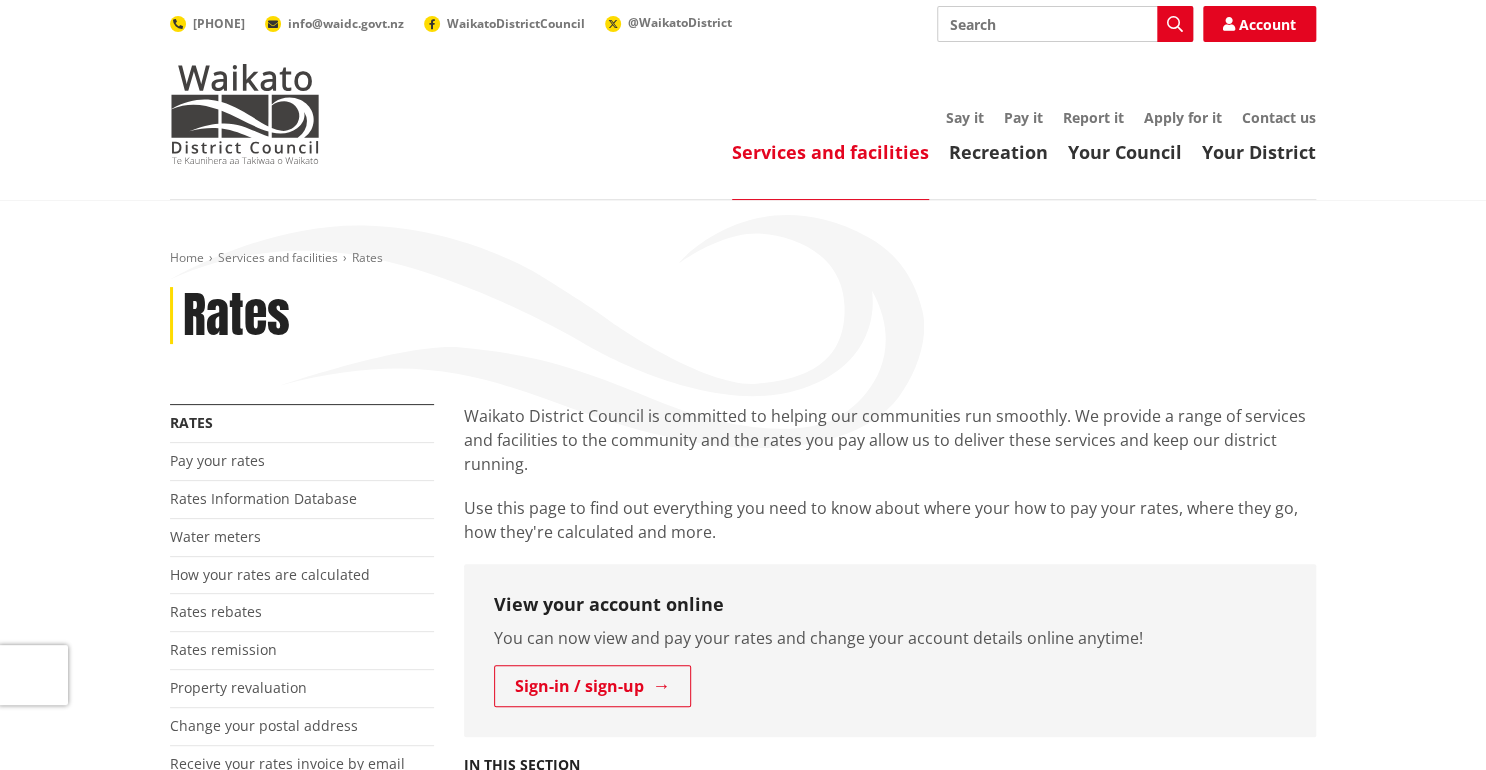 click on "Home
Services and facilities
Rates
Rates
More from this section
Rates
Pay your rates
Rates Information Database
Water meters
How your rates are calculated
Rates rebates
Rates remission
Property revaluation
Change your postal address
Receive your rates invoice by email
Waikato District Council is committed to helping our communities run smoothly. We provide a range of services and facilities to the community and the rates you pay allow us to deliver these services and keep our district running. Use this page to find out everything you need to know about where your how to pay your rates, where they go, how they're calculated and more.
View your account online
You can now view and pay your rates and change your account details online anytime!" at bounding box center (743, 1153) 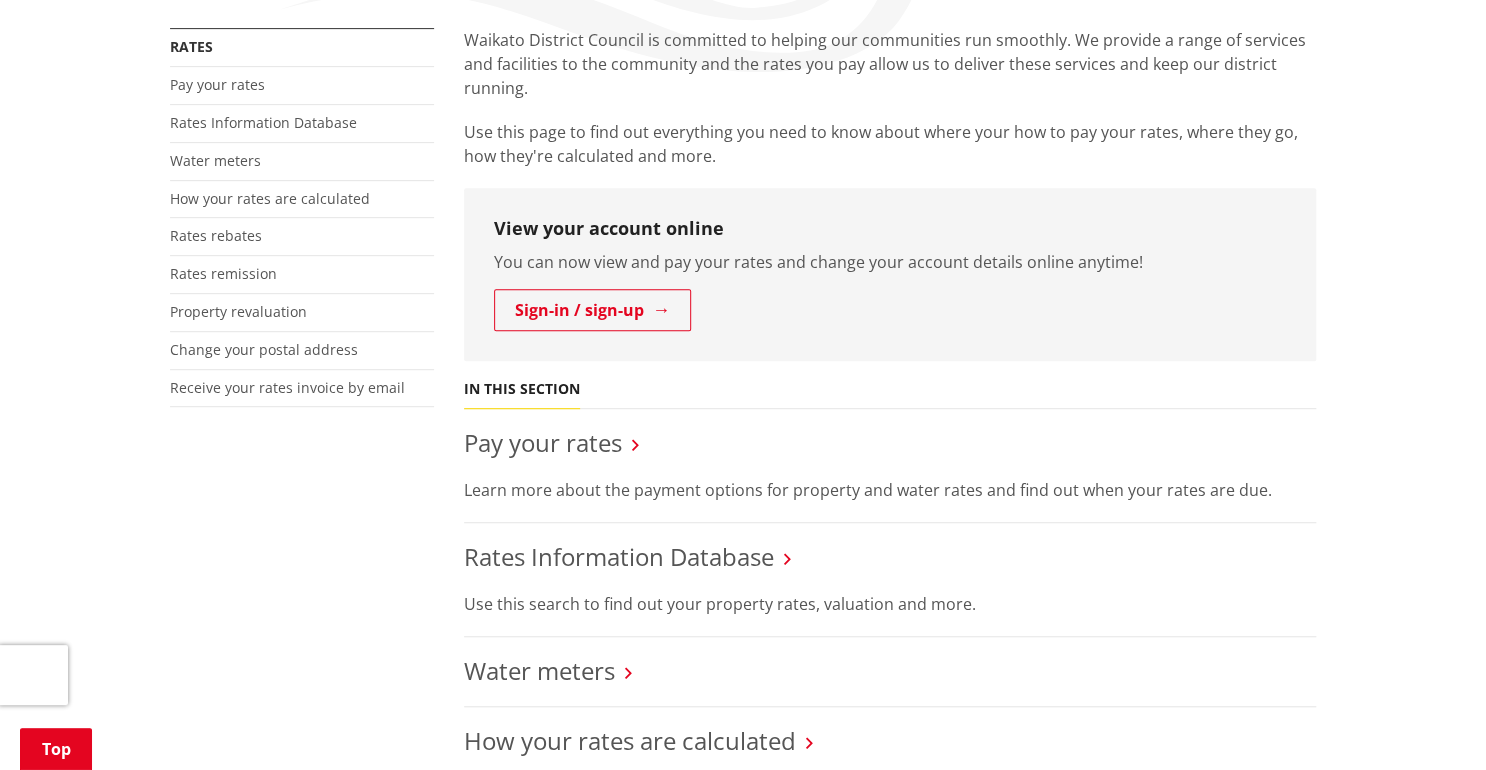 scroll, scrollTop: 480, scrollLeft: 0, axis: vertical 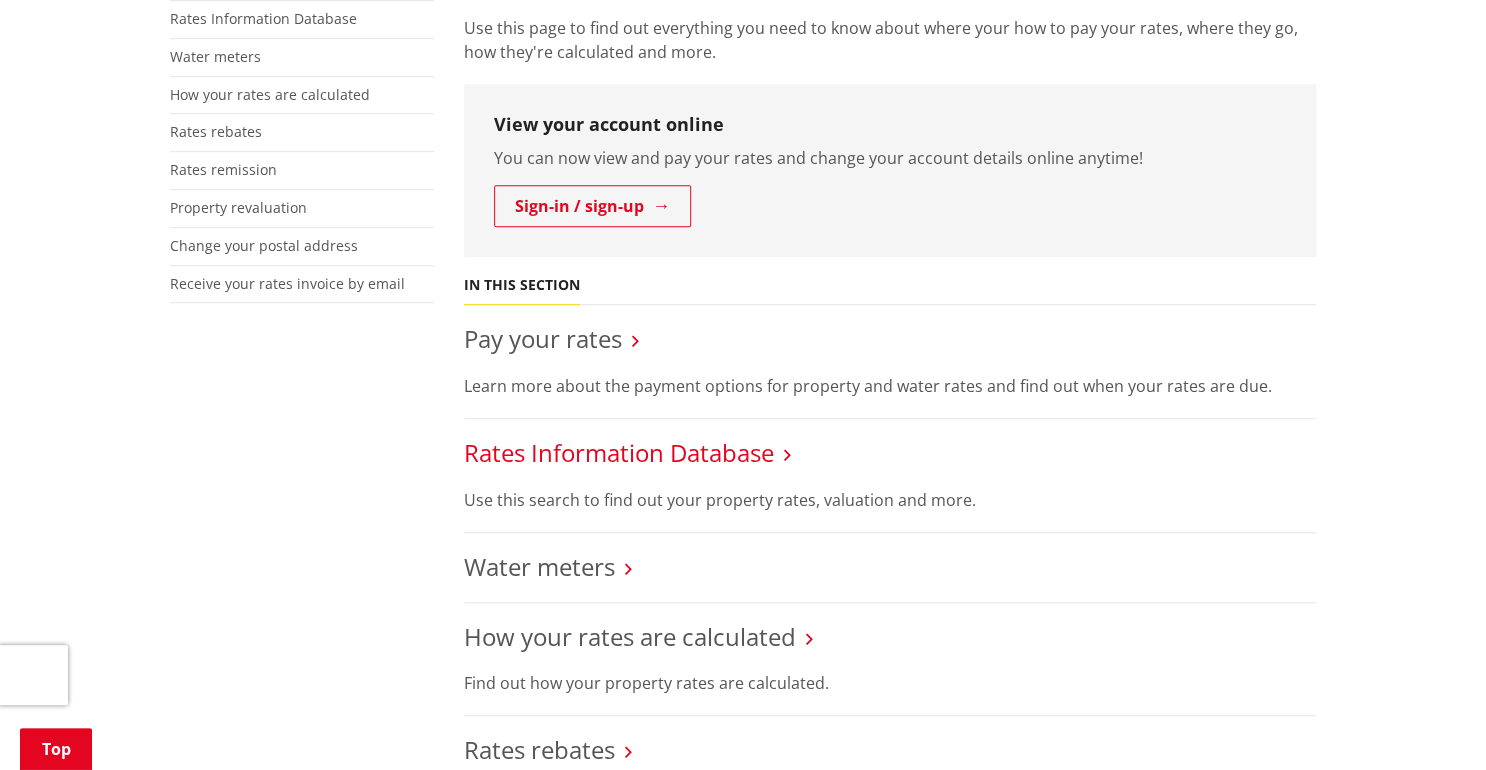 click on "Rates Information Database" at bounding box center [619, 452] 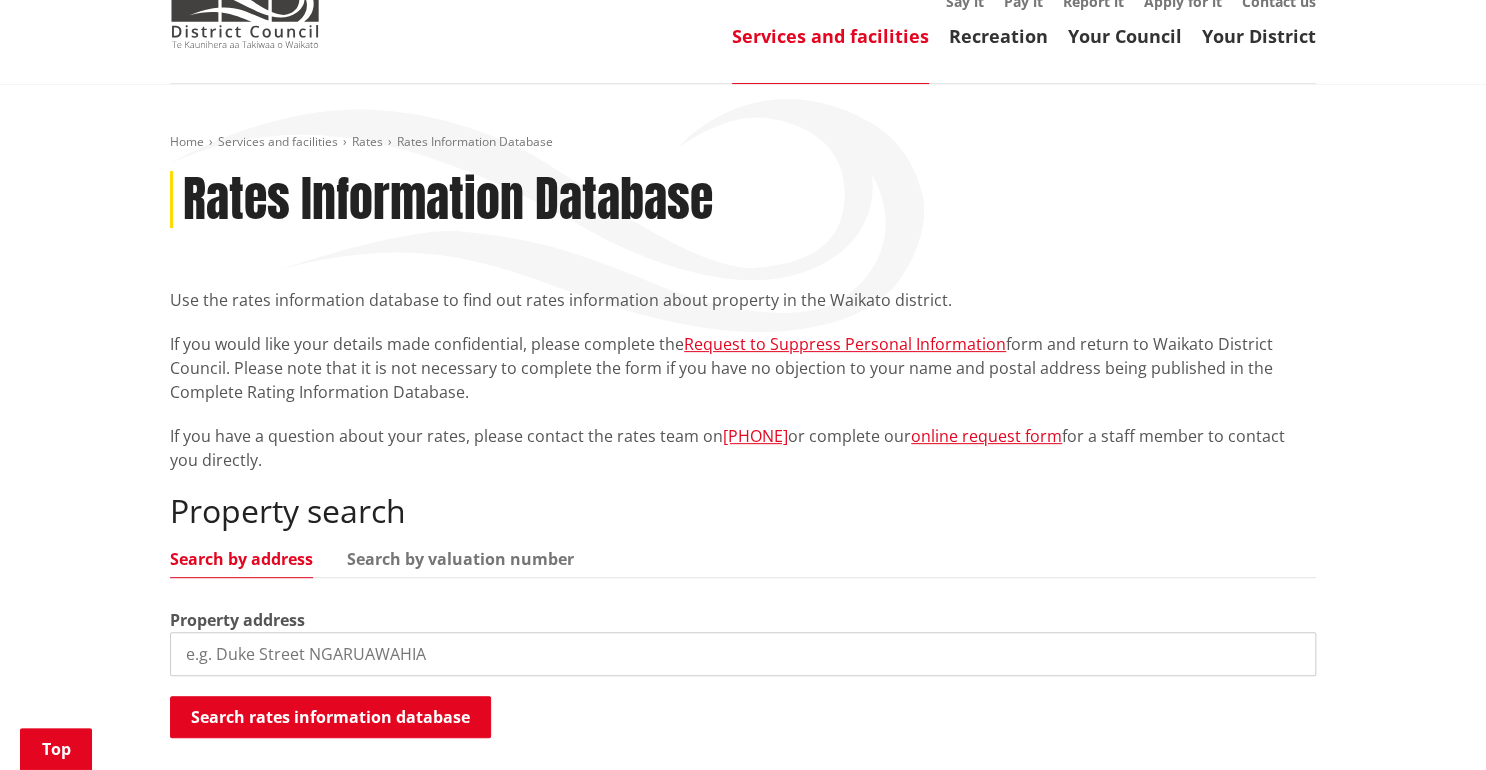 scroll, scrollTop: 320, scrollLeft: 0, axis: vertical 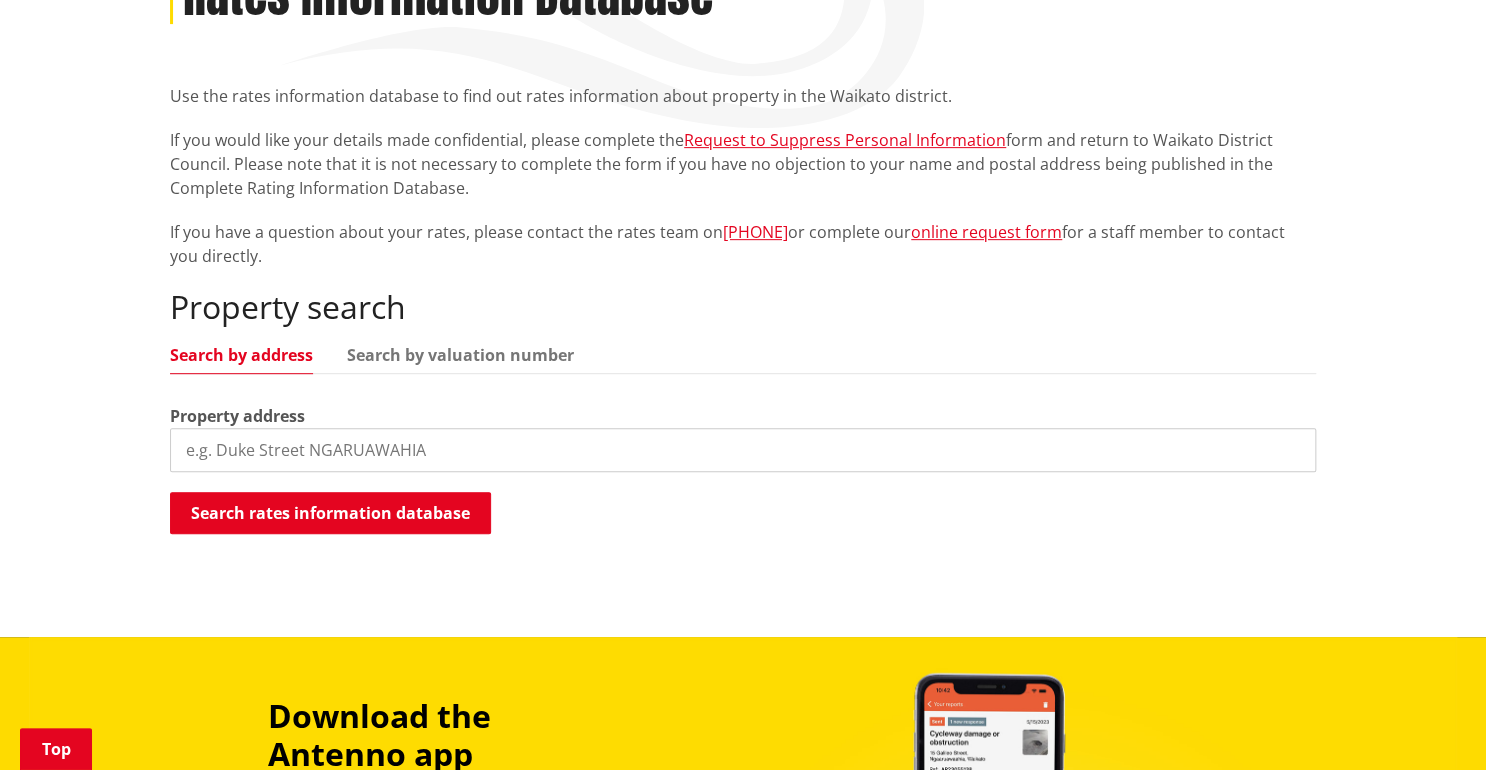 click at bounding box center (743, 450) 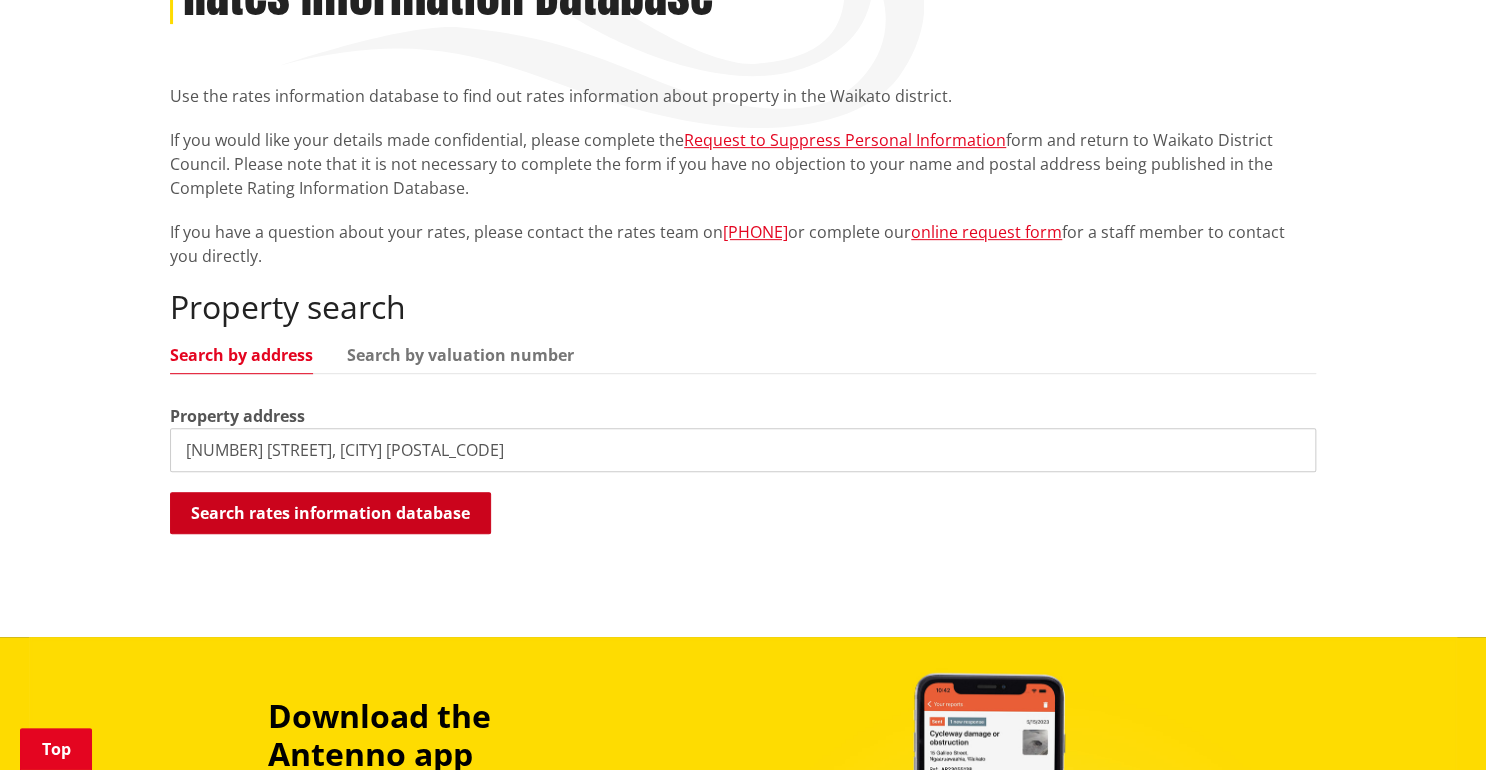 click on "Search rates information database" at bounding box center (330, 513) 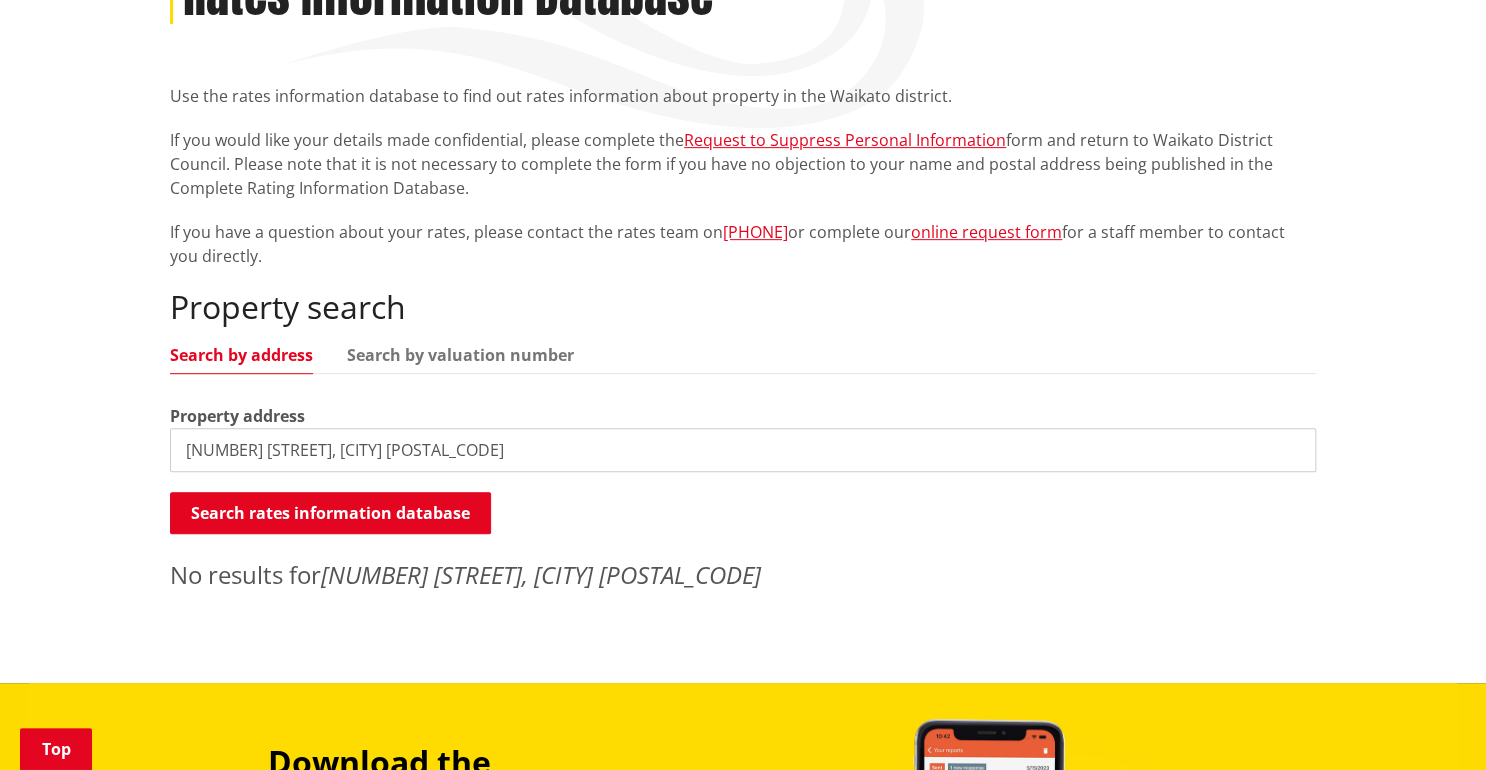 drag, startPoint x: 430, startPoint y: 459, endPoint x: 320, endPoint y: 454, distance: 110.11358 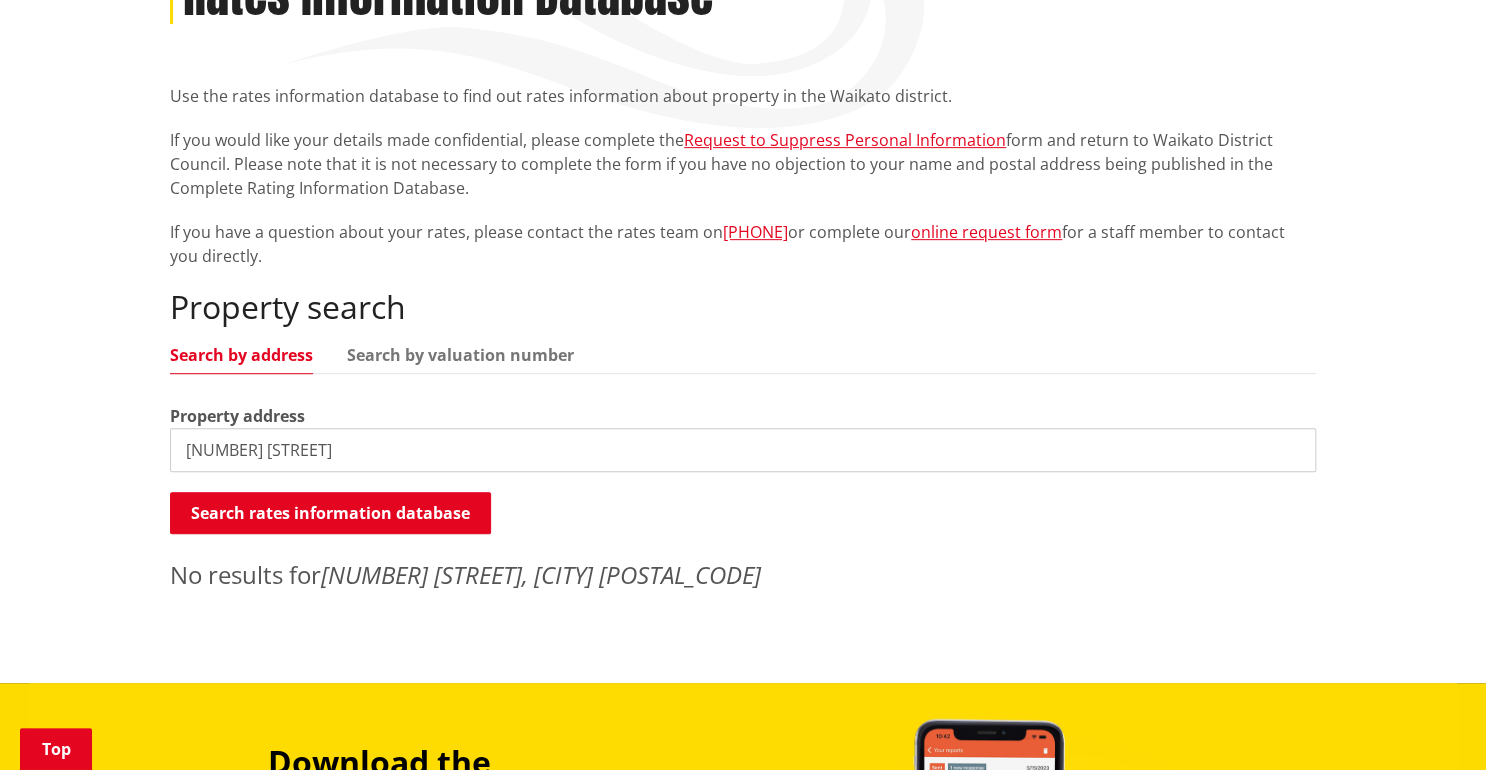 type on "81 Hakanoa Street" 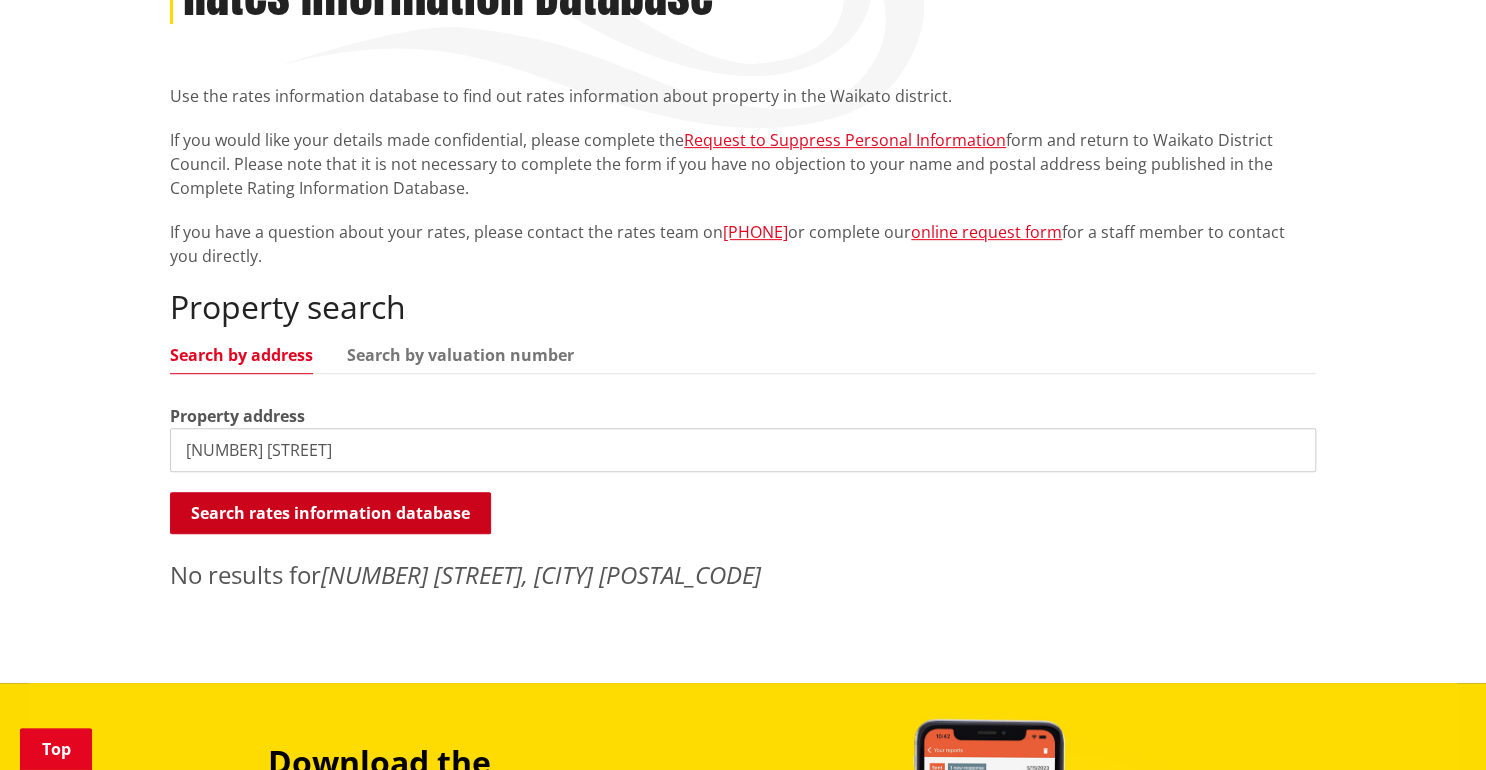 click on "Search rates information database" at bounding box center (330, 513) 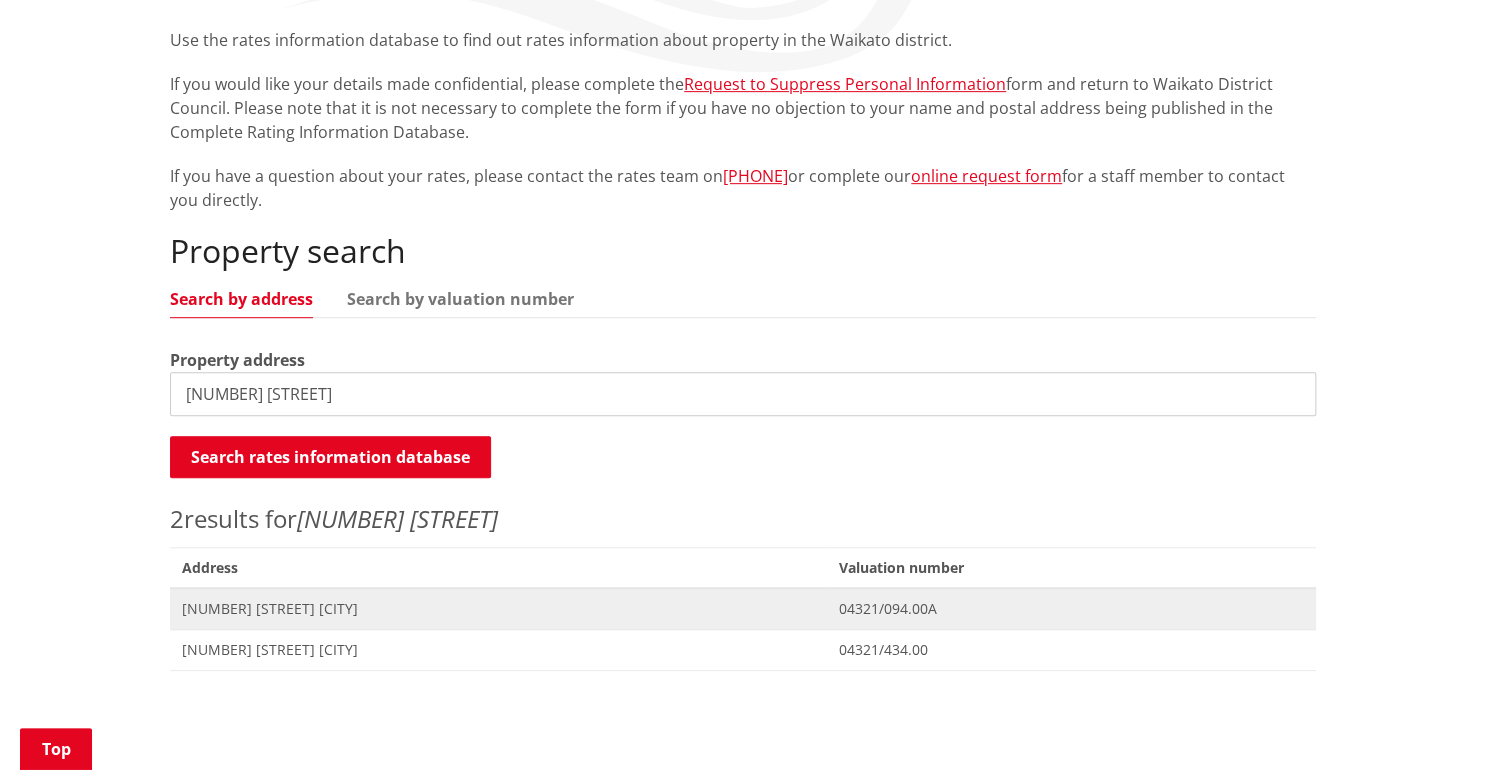 scroll, scrollTop: 480, scrollLeft: 0, axis: vertical 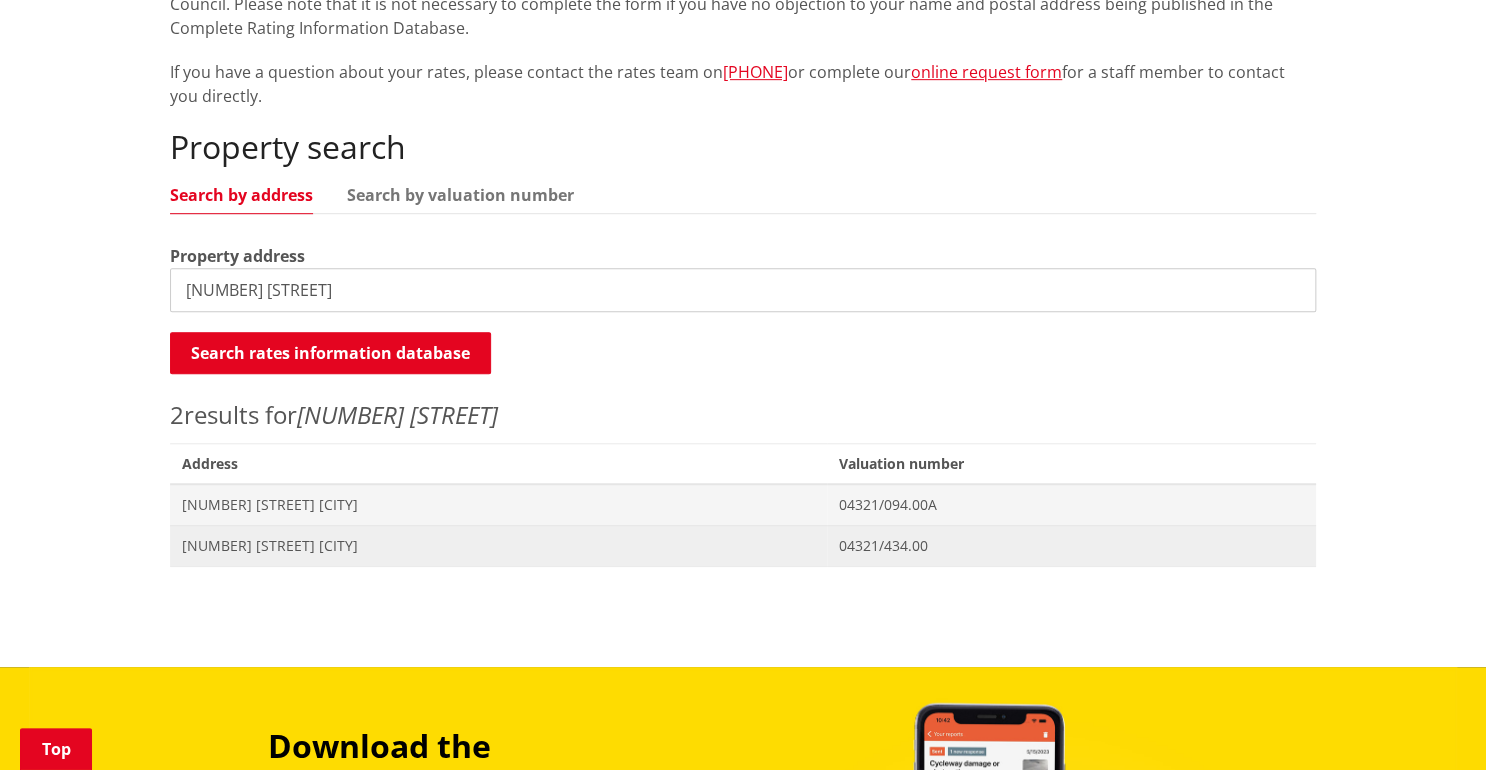 click on "81 Hakanoa Street HUNTLY" at bounding box center (498, 546) 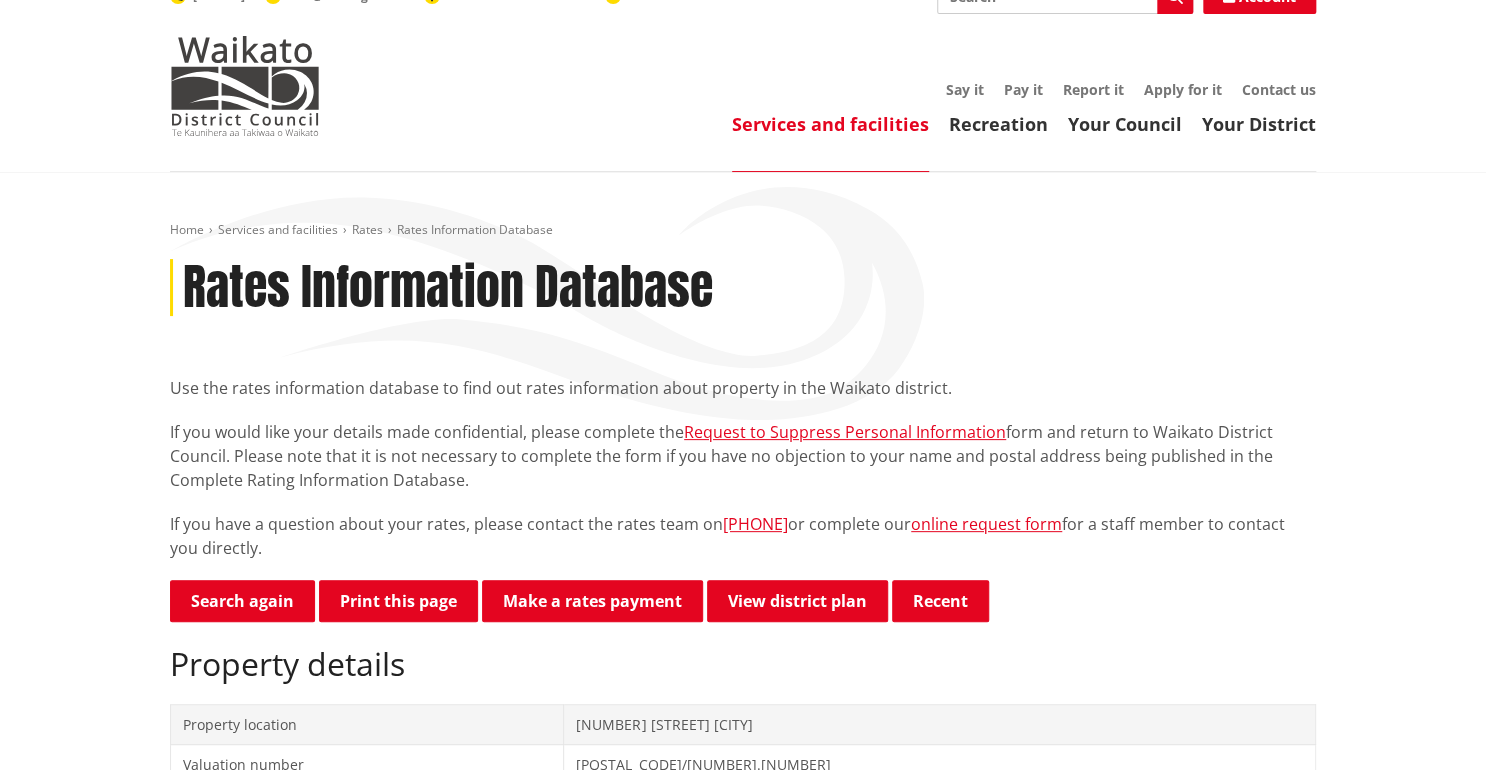 scroll, scrollTop: 0, scrollLeft: 0, axis: both 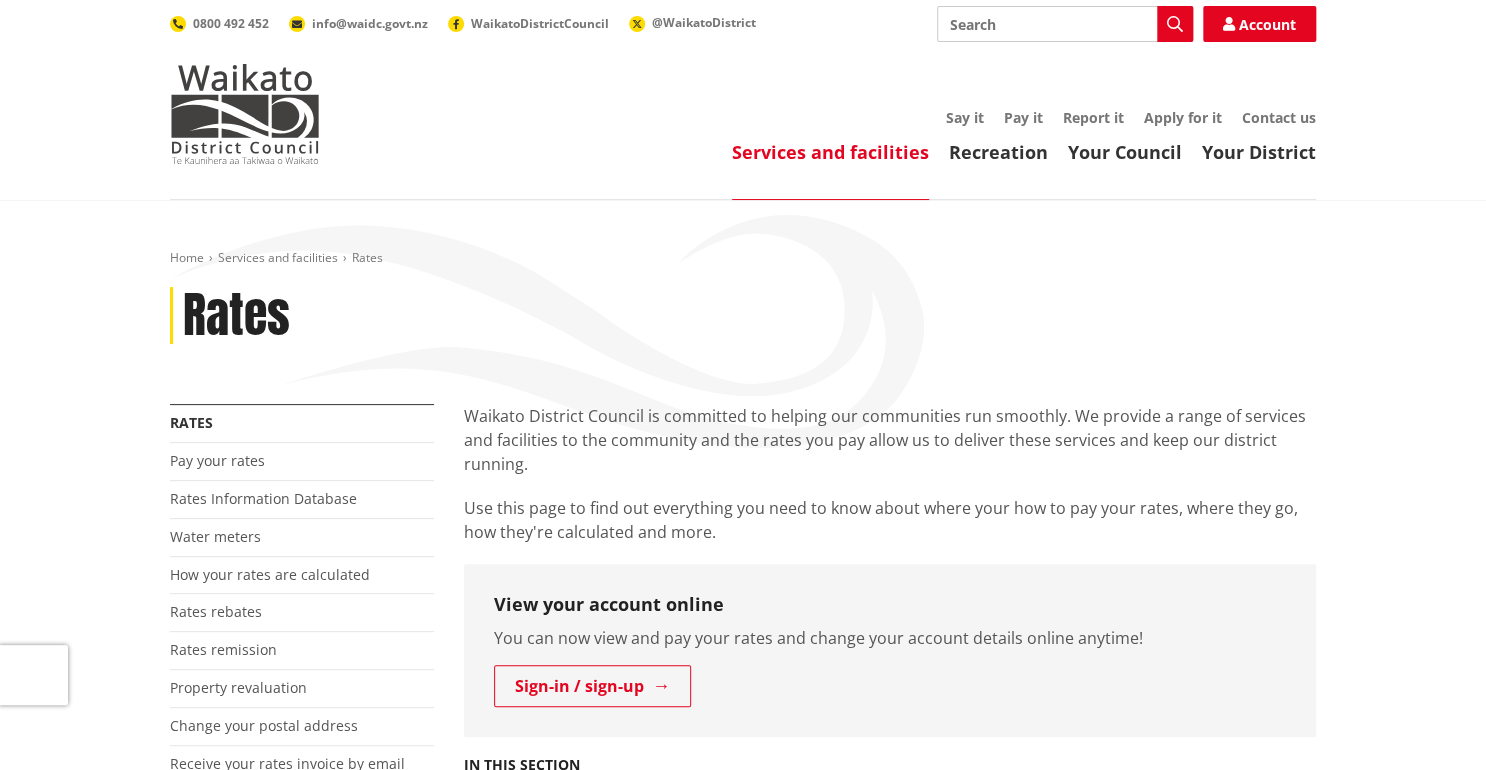 click on "Search" at bounding box center [1065, 24] 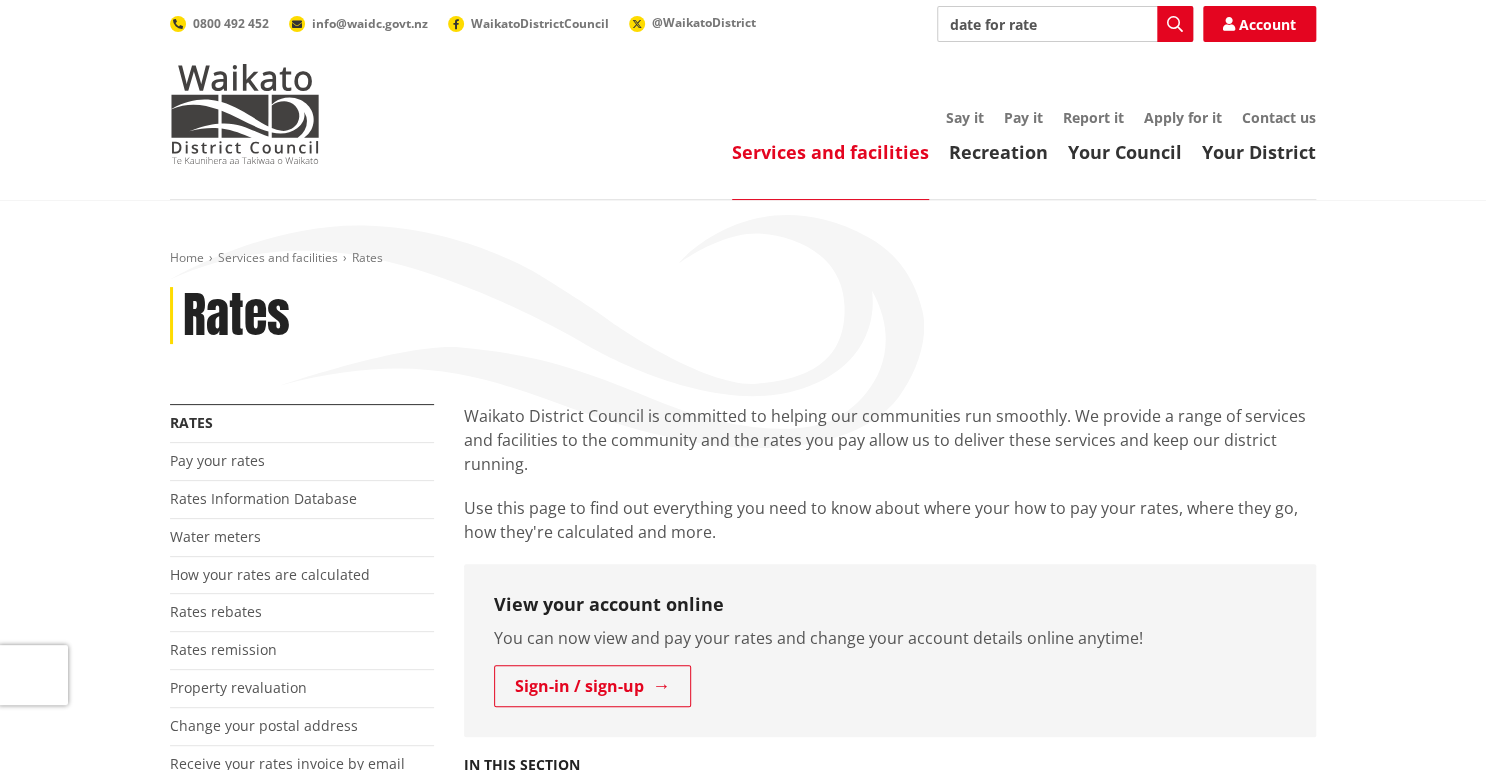 type on "date for rates" 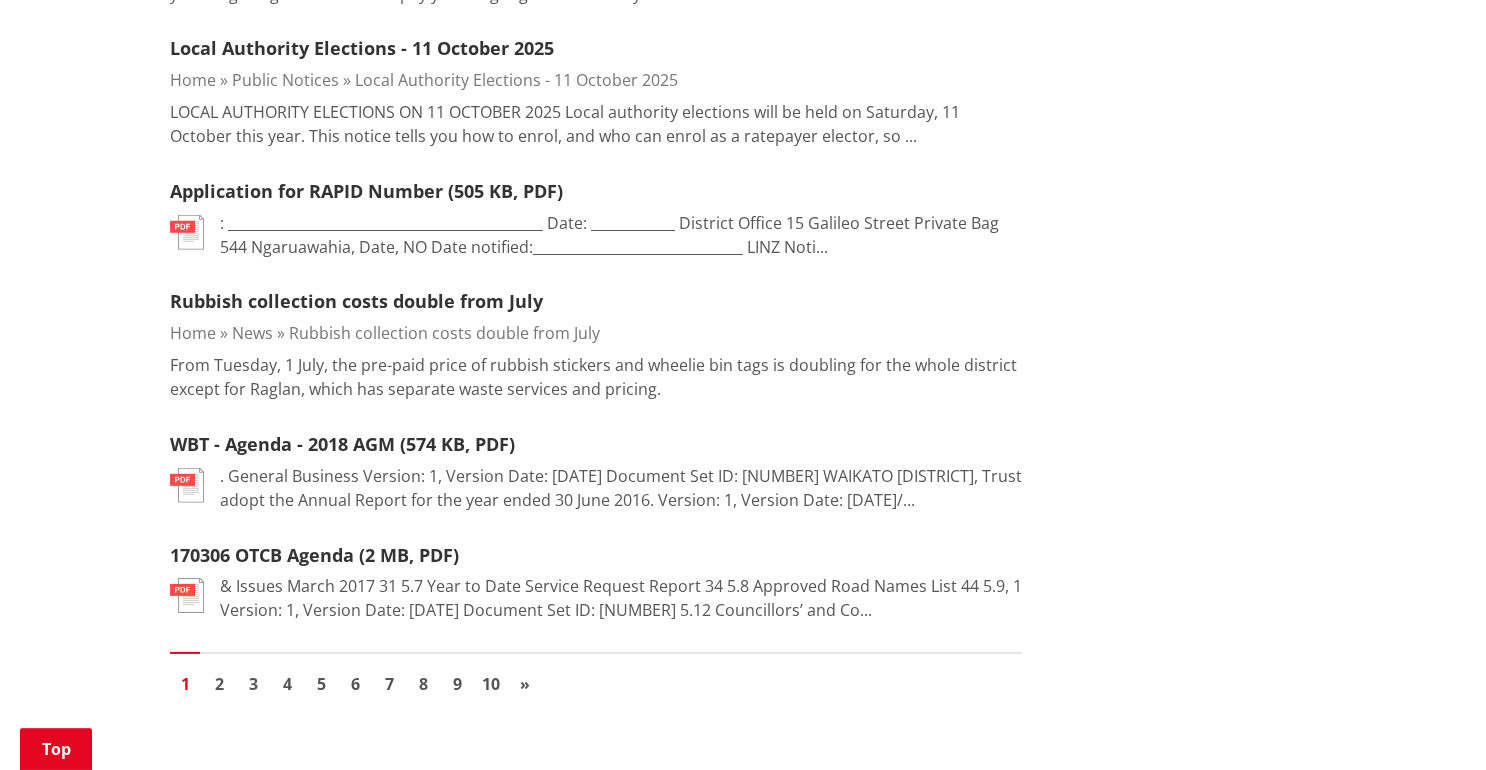 scroll, scrollTop: 2720, scrollLeft: 0, axis: vertical 